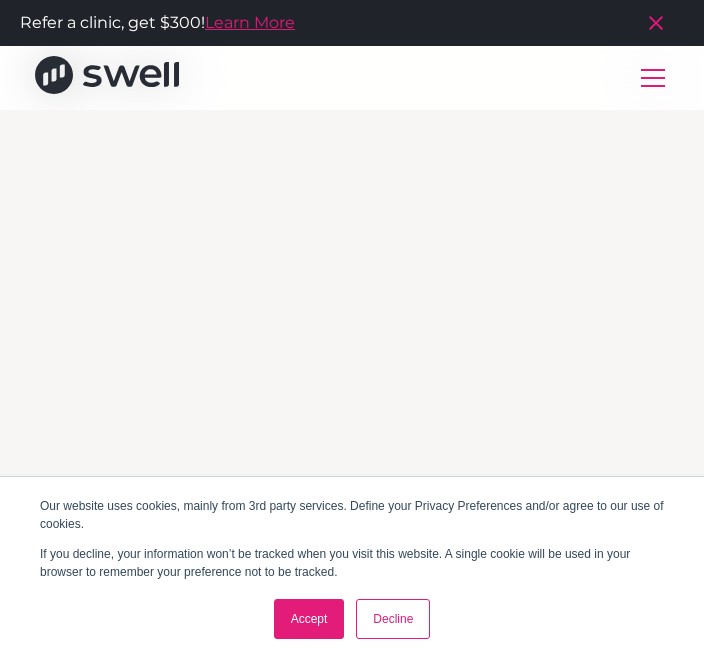 scroll, scrollTop: 429, scrollLeft: 0, axis: vertical 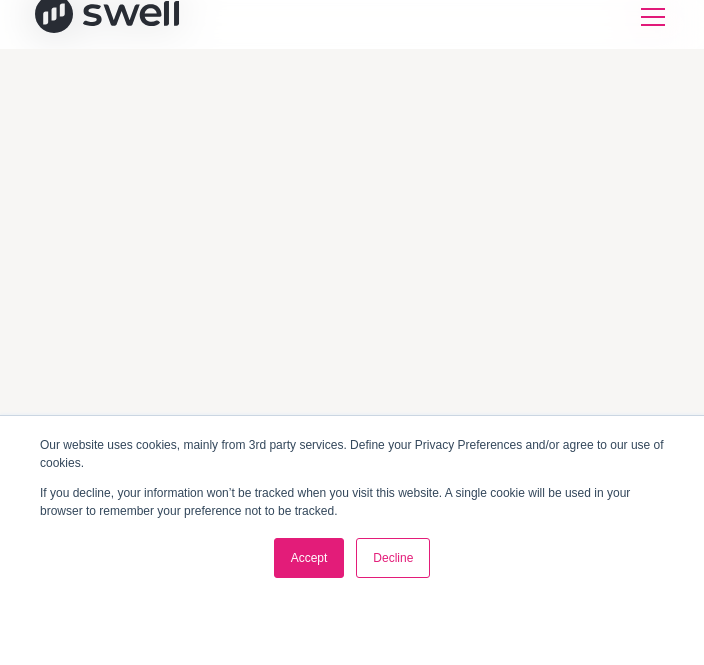 click on "Our website uses cookies, mainly from 3rd party services. Define your Privacy Preferences and/or agree to our use of cookies.
If you decline, your information won’t be tracked when you visit this website. A single cookie will be used in your browser to remember your preference not to be tracked.
Accept
Decline
Refer a clinic, get $300!  Learn More
Products
Online Reputation Management Patient Experience Insights Employee Experience Insights Industries
Dental
Vision
Pediatrics
Dermatology
Urgent Care/Ambulatory
Physical Therapy
Specialty Healthcare
Med Spa
Plastic Surgery
Veterinary Use Case
Operations Leader" at bounding box center [352, 332] 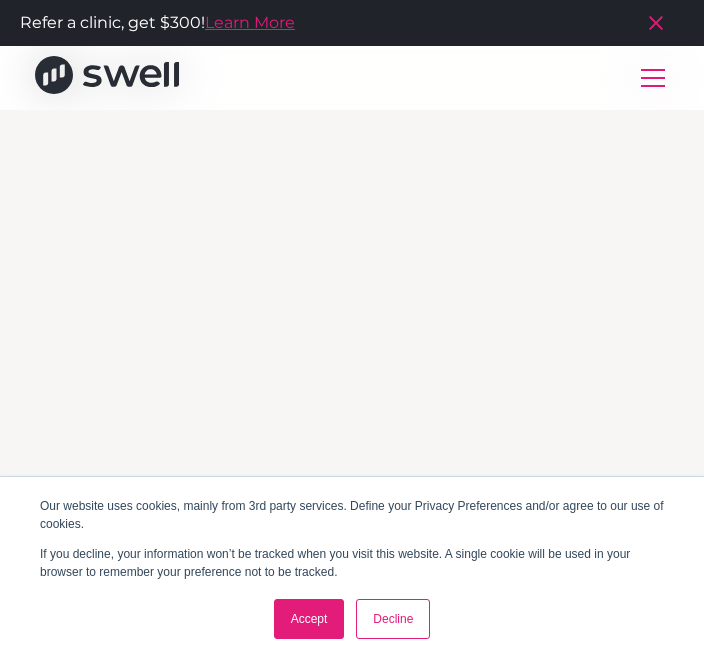 scroll, scrollTop: 25, scrollLeft: 0, axis: vertical 